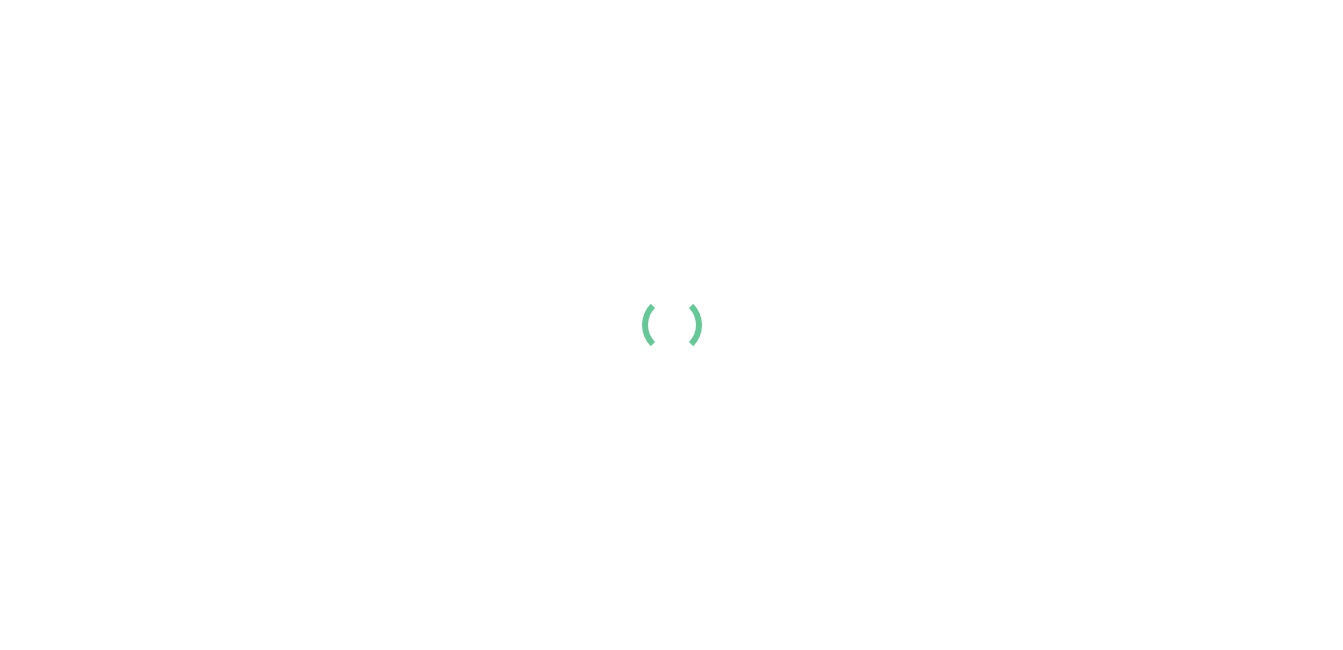 scroll, scrollTop: 0, scrollLeft: 0, axis: both 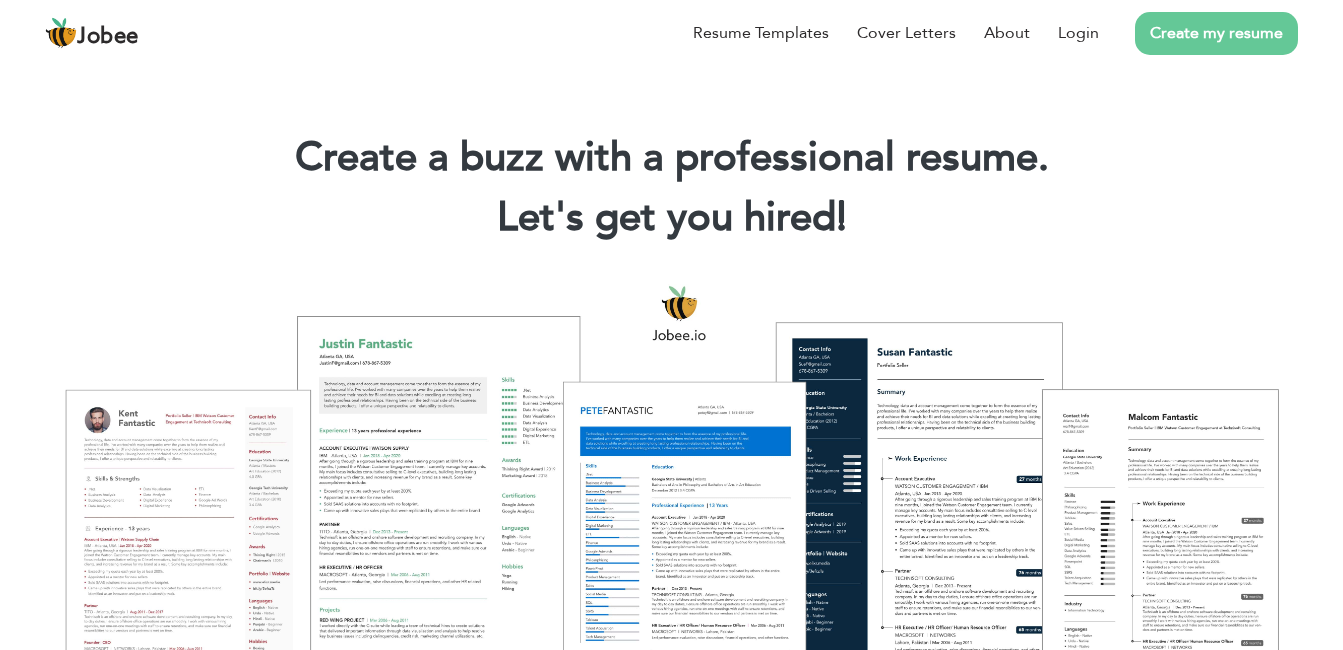 click on "Create my resume" at bounding box center [1216, 33] 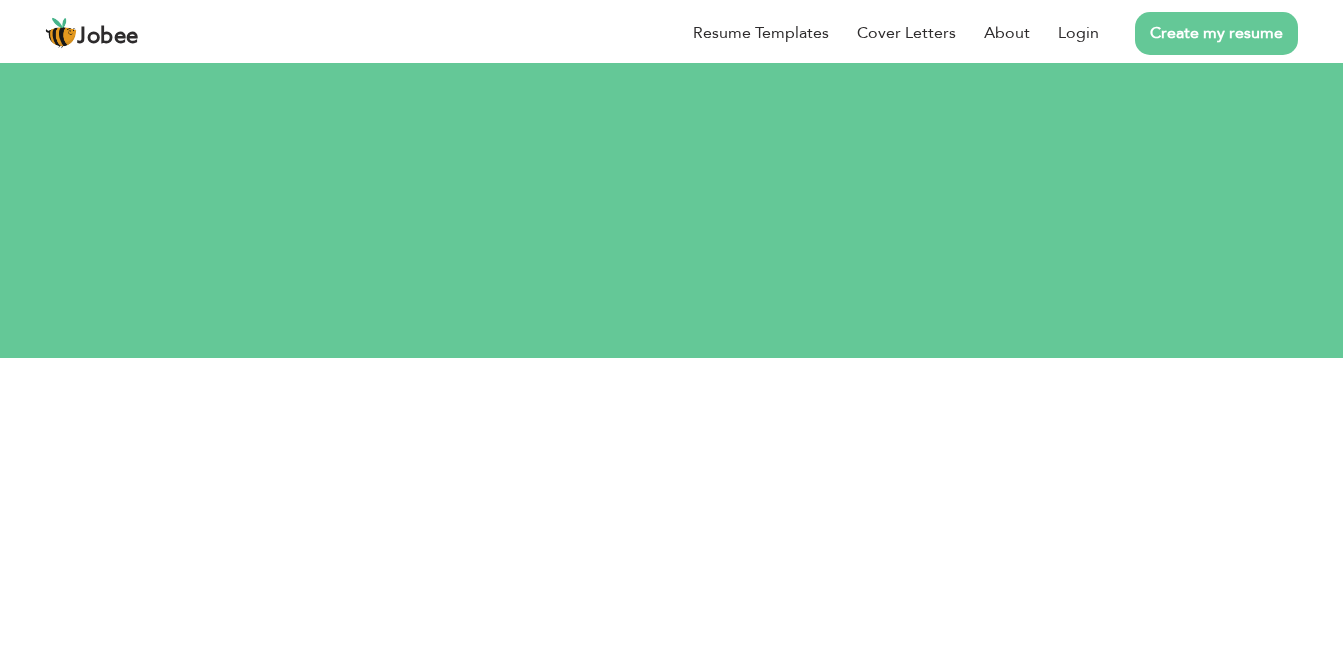 scroll, scrollTop: 0, scrollLeft: 0, axis: both 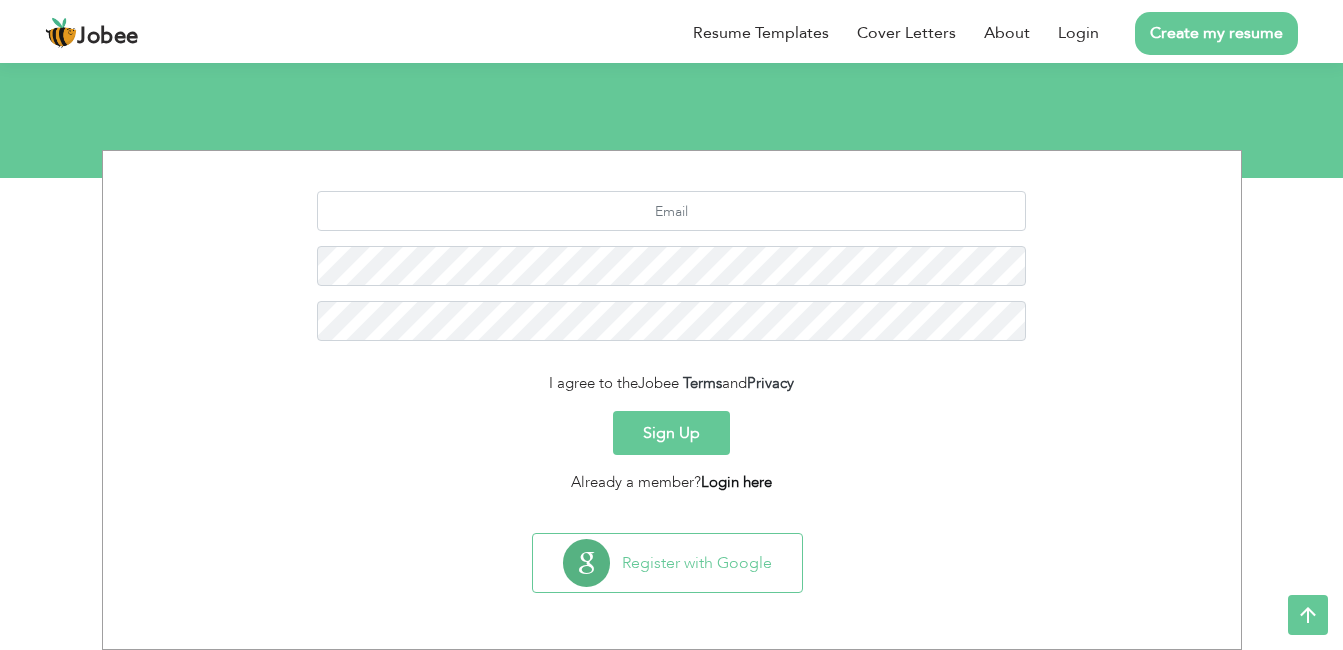 click on "Login here" at bounding box center [736, 482] 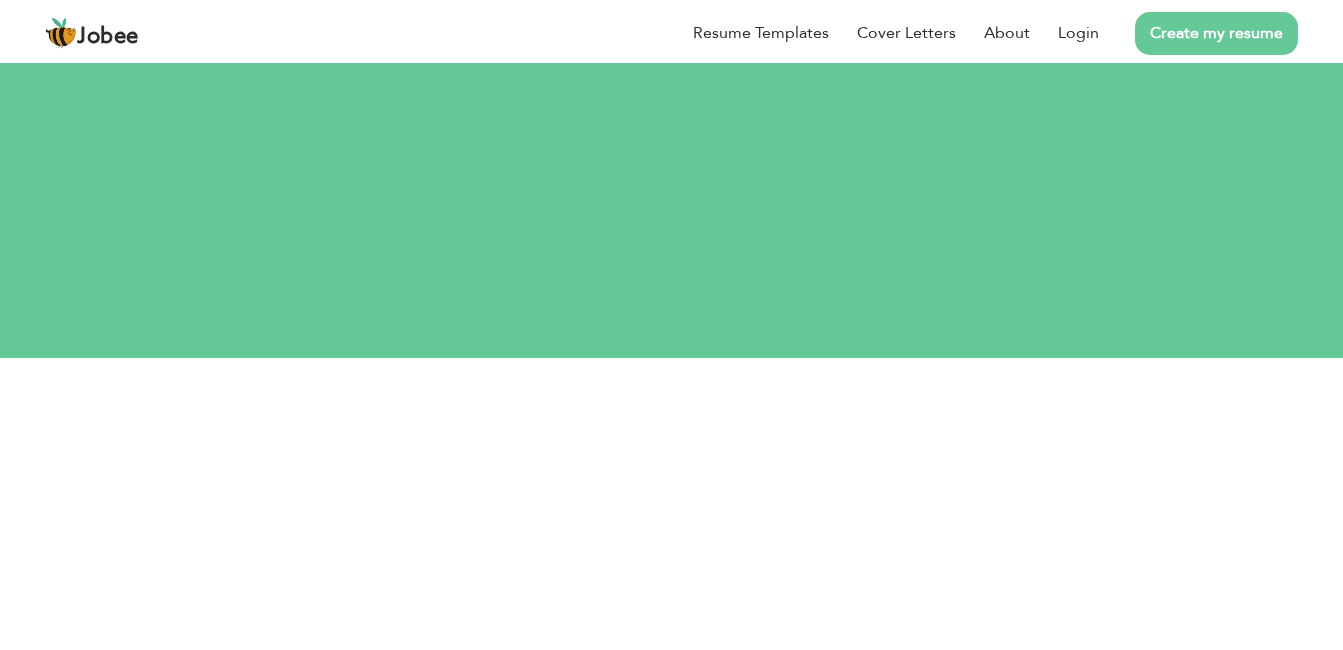 scroll, scrollTop: 0, scrollLeft: 0, axis: both 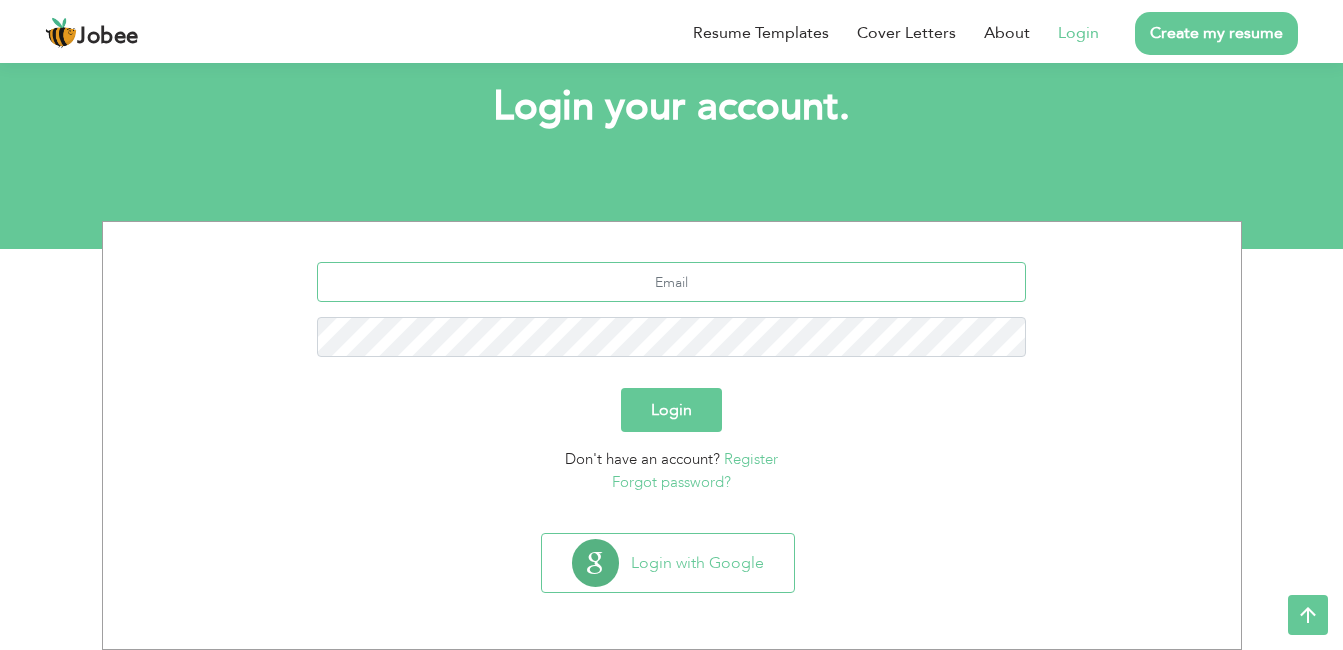 click at bounding box center (671, 282) 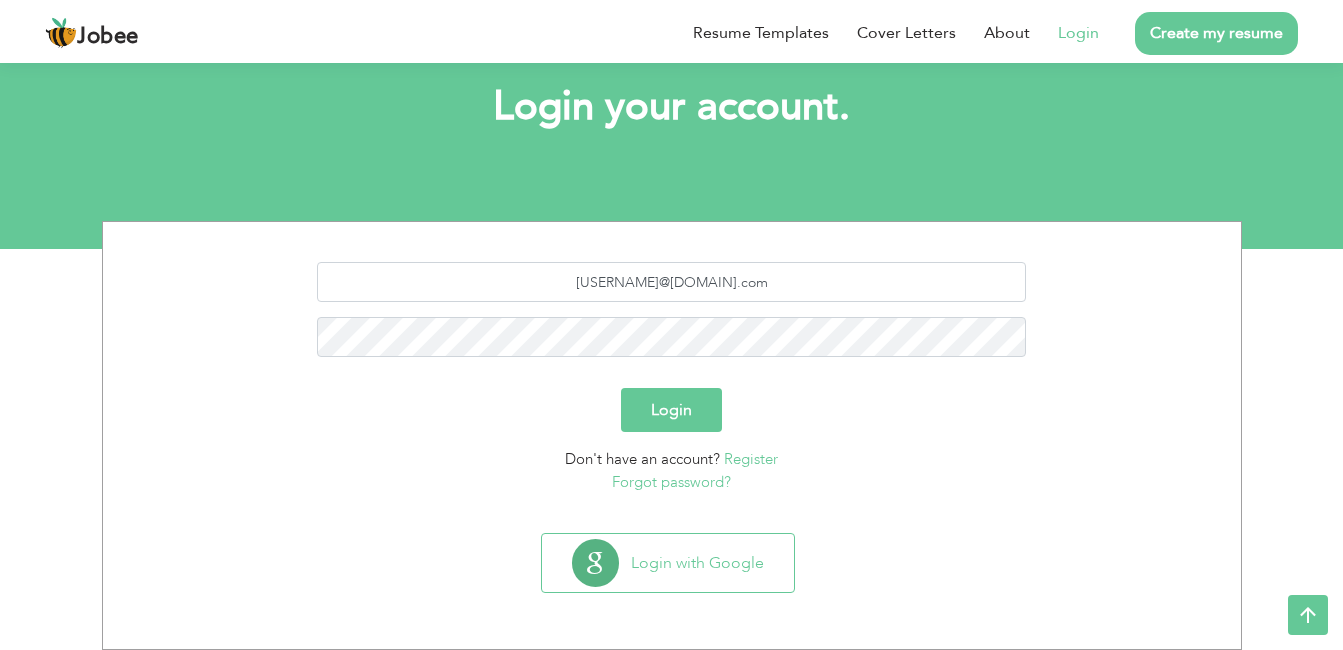 click on "Forgot password?" at bounding box center (671, 482) 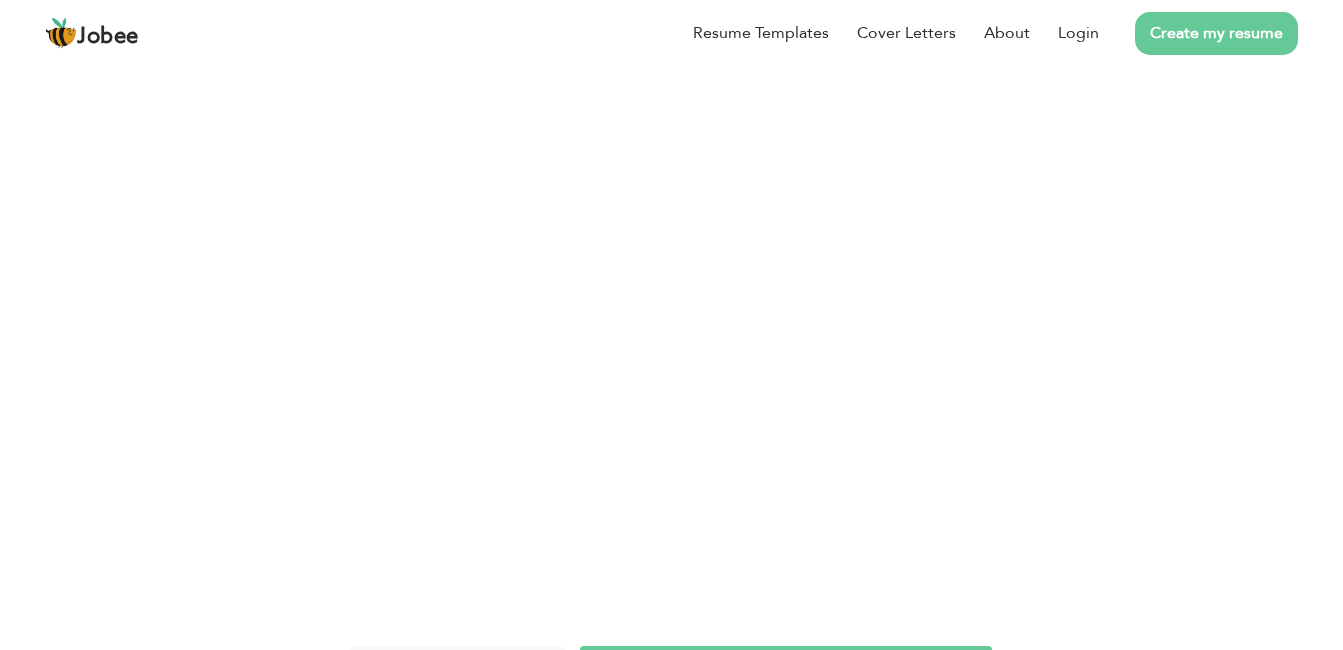 scroll, scrollTop: 0, scrollLeft: 0, axis: both 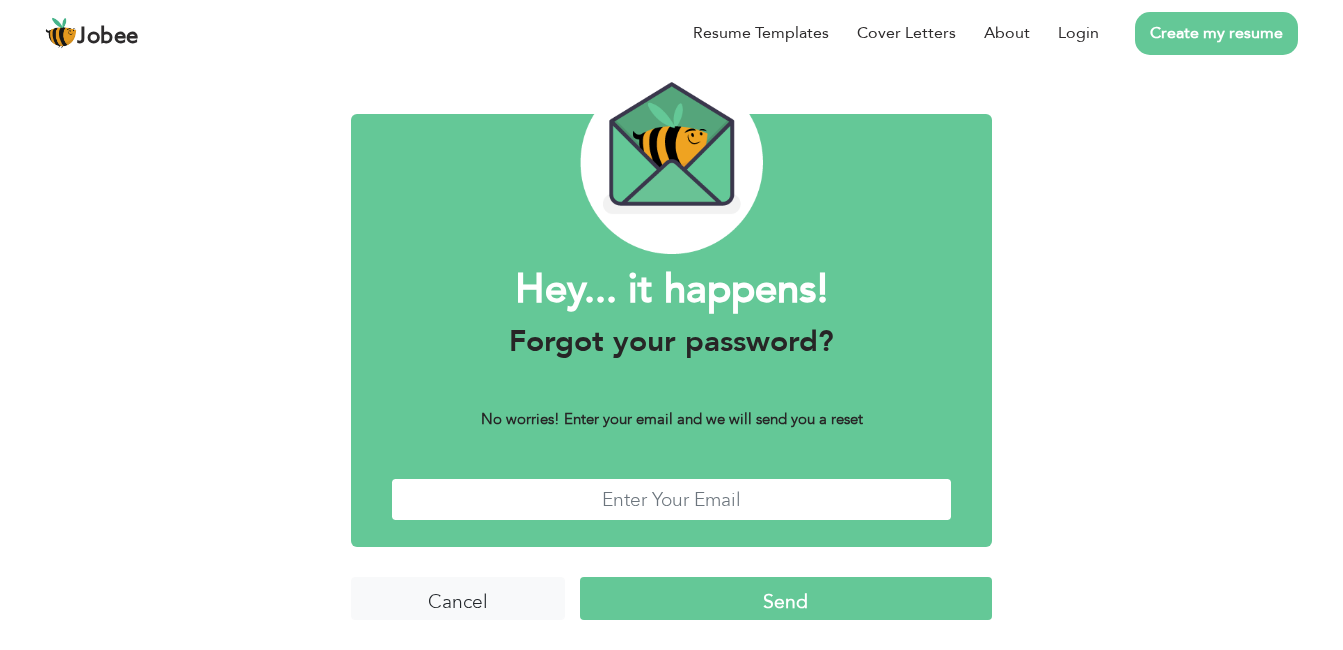 click at bounding box center [672, 499] 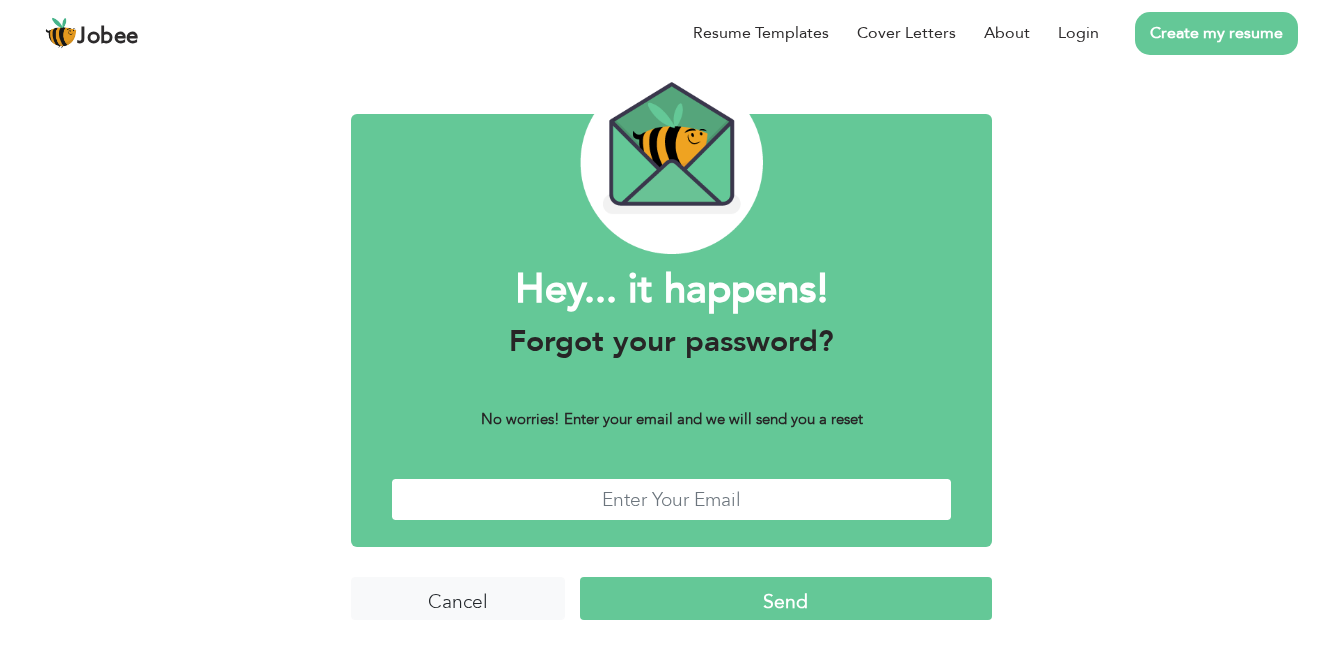type on "[USERNAME]@[DOMAIN].com" 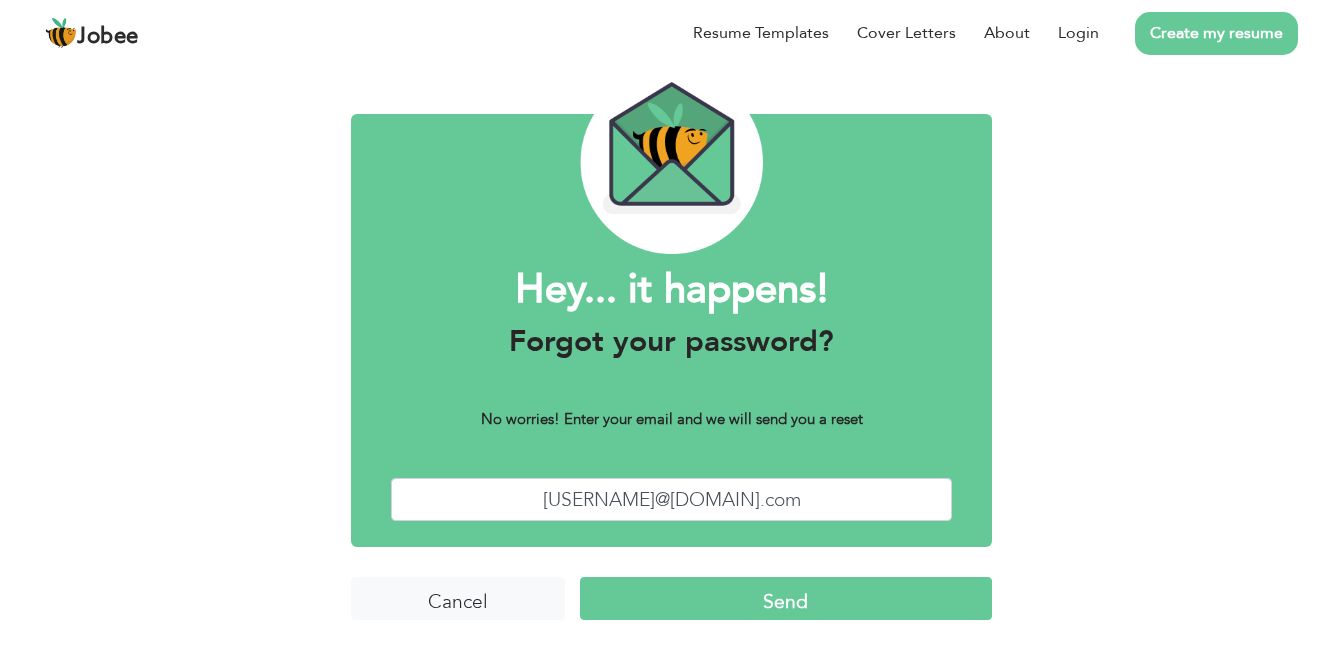 click on "Send" at bounding box center (786, 598) 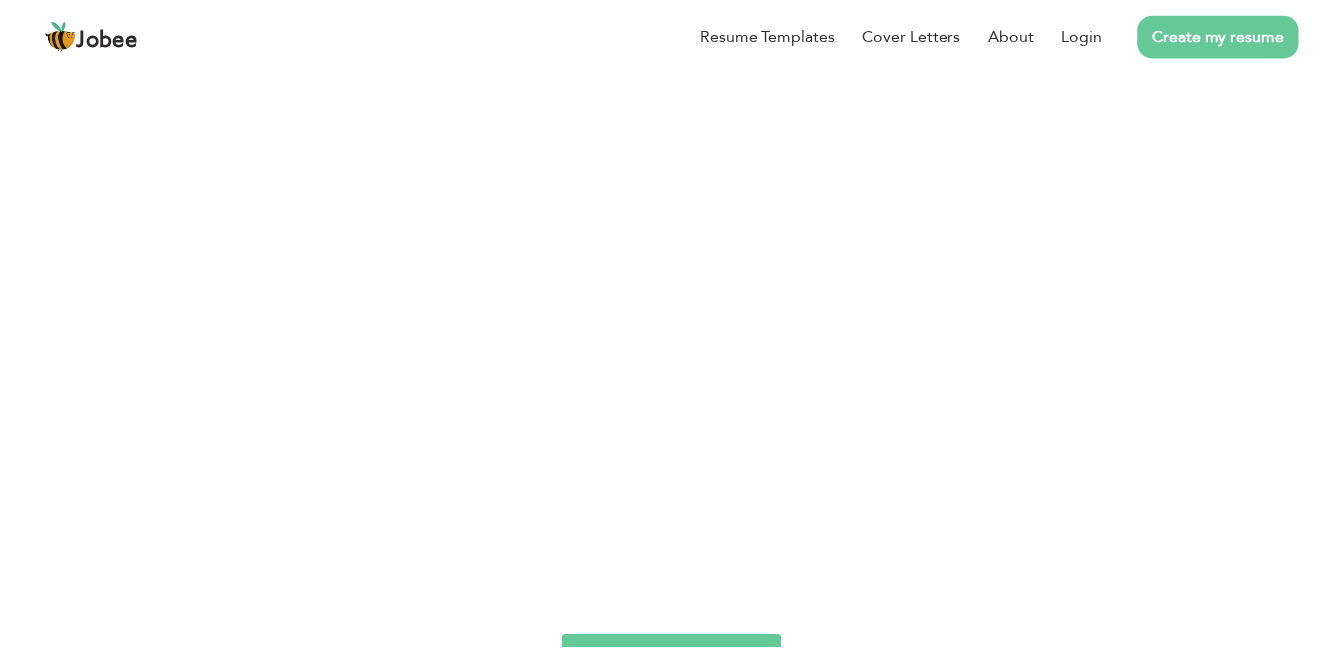 scroll, scrollTop: 0, scrollLeft: 0, axis: both 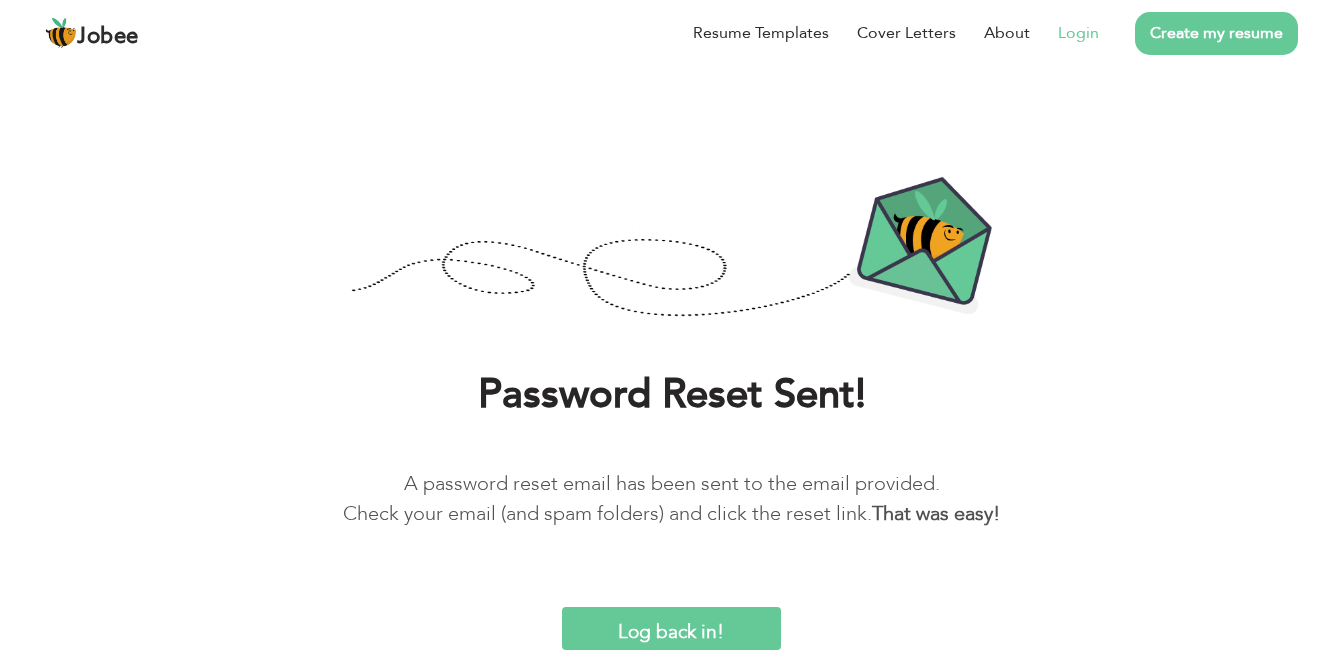click on "Login" at bounding box center (1078, 33) 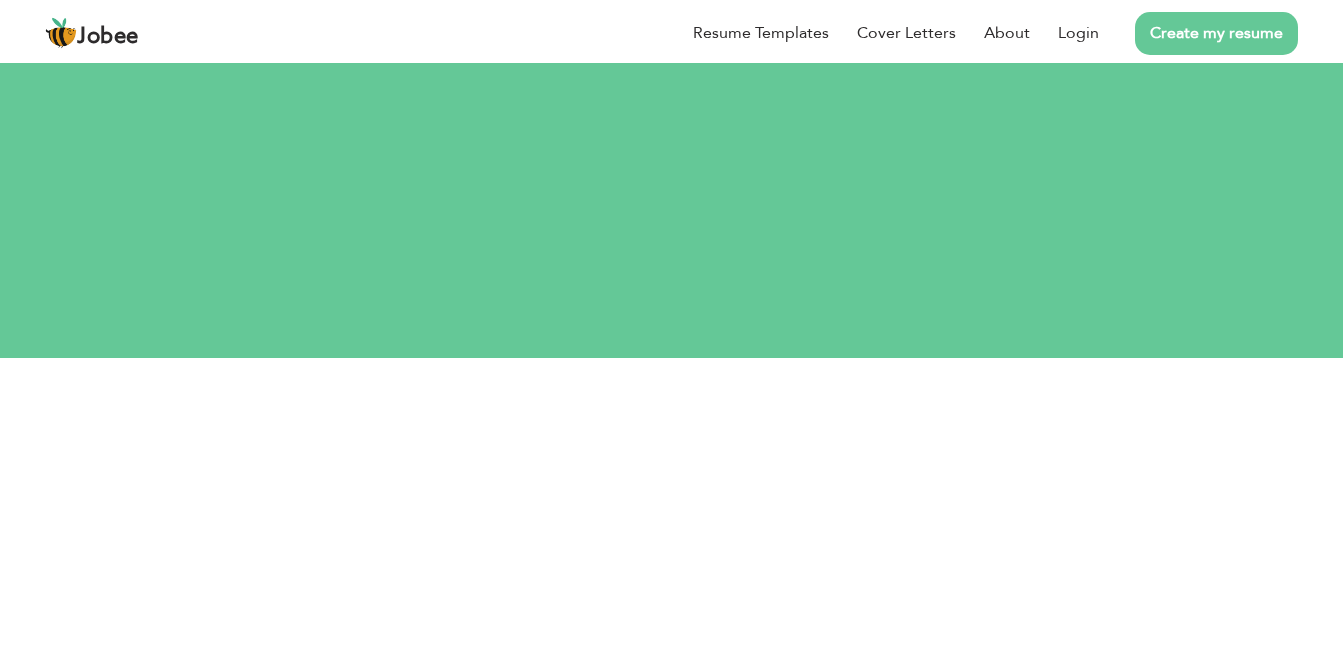 scroll, scrollTop: 0, scrollLeft: 0, axis: both 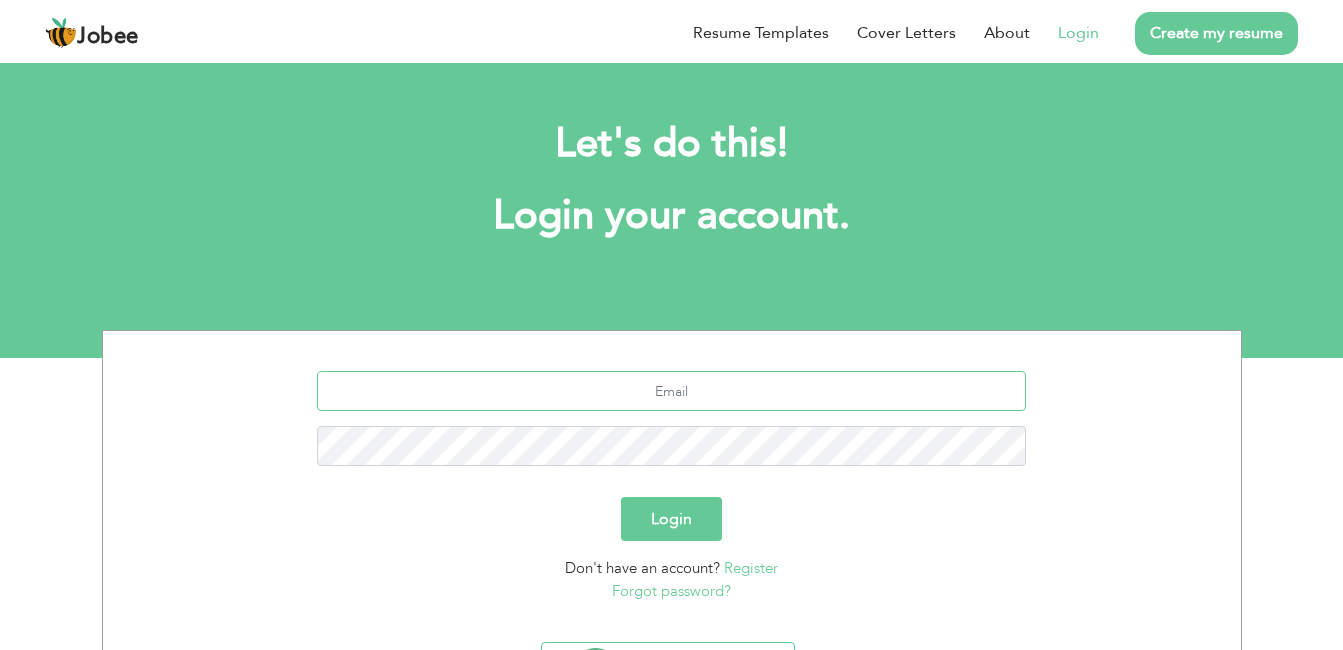 click at bounding box center [671, 391] 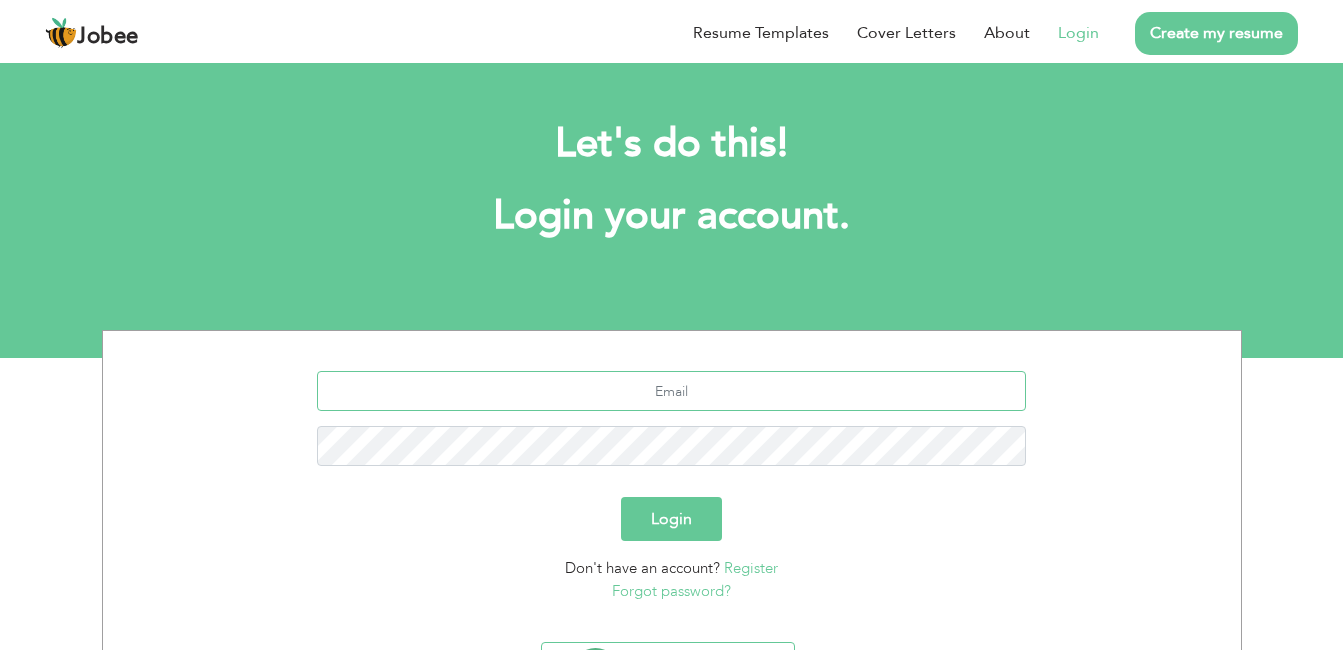 type on "abdurrehman9333@gmail.com" 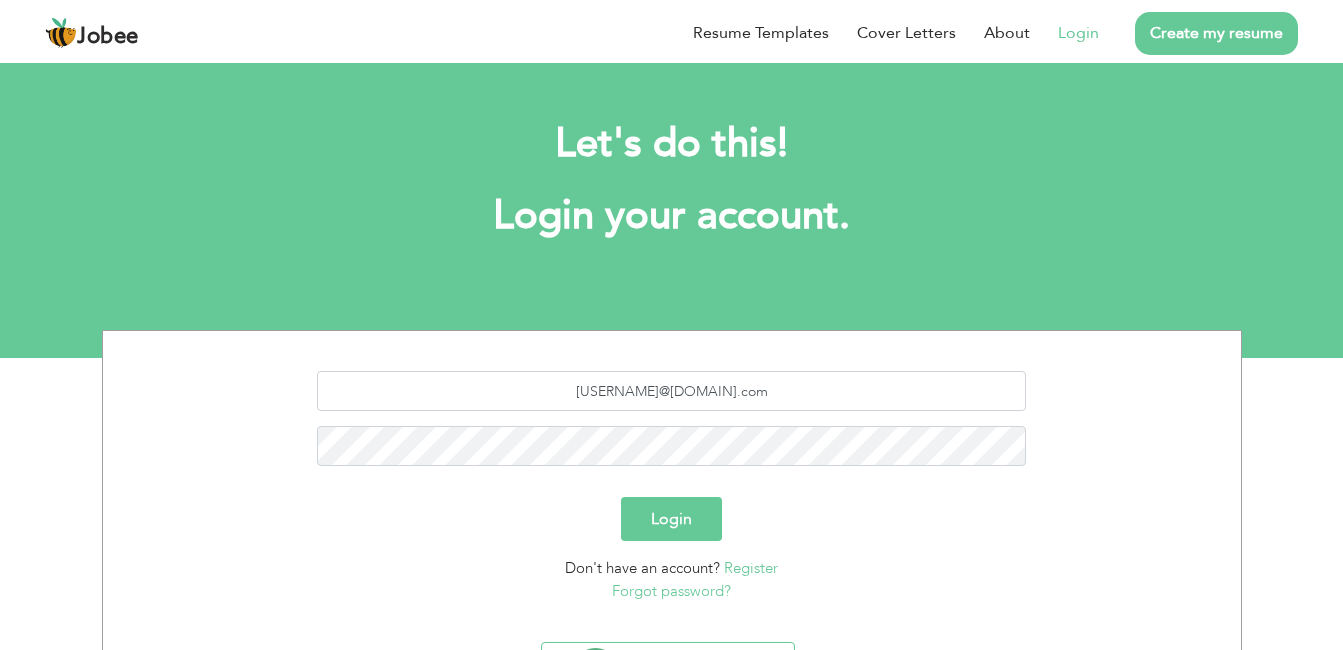 click on "Login" at bounding box center [671, 519] 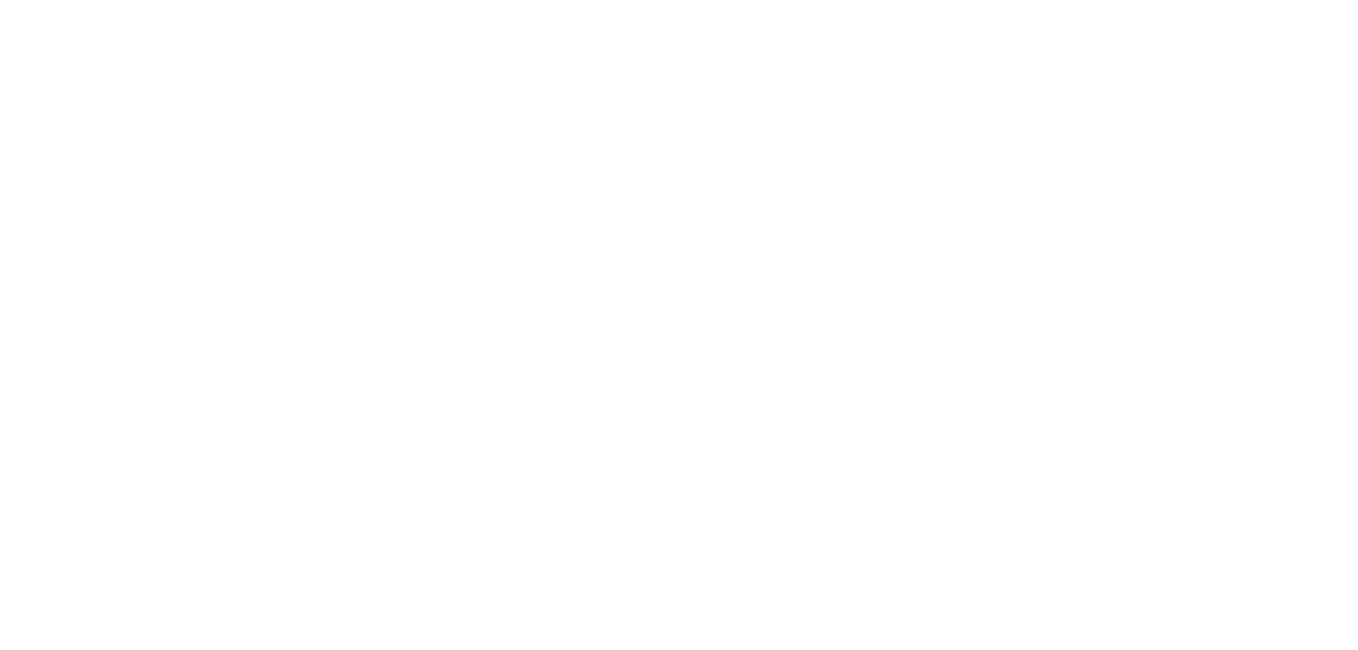 scroll, scrollTop: 0, scrollLeft: 0, axis: both 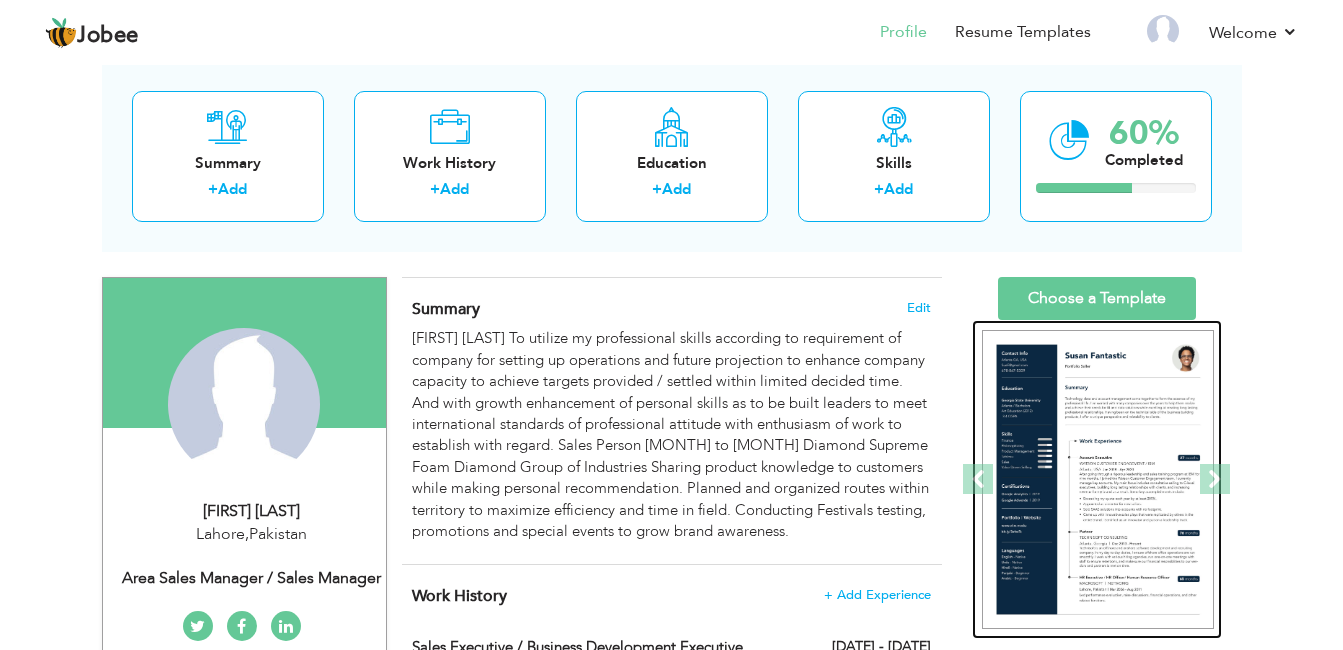 click at bounding box center (1098, 480) 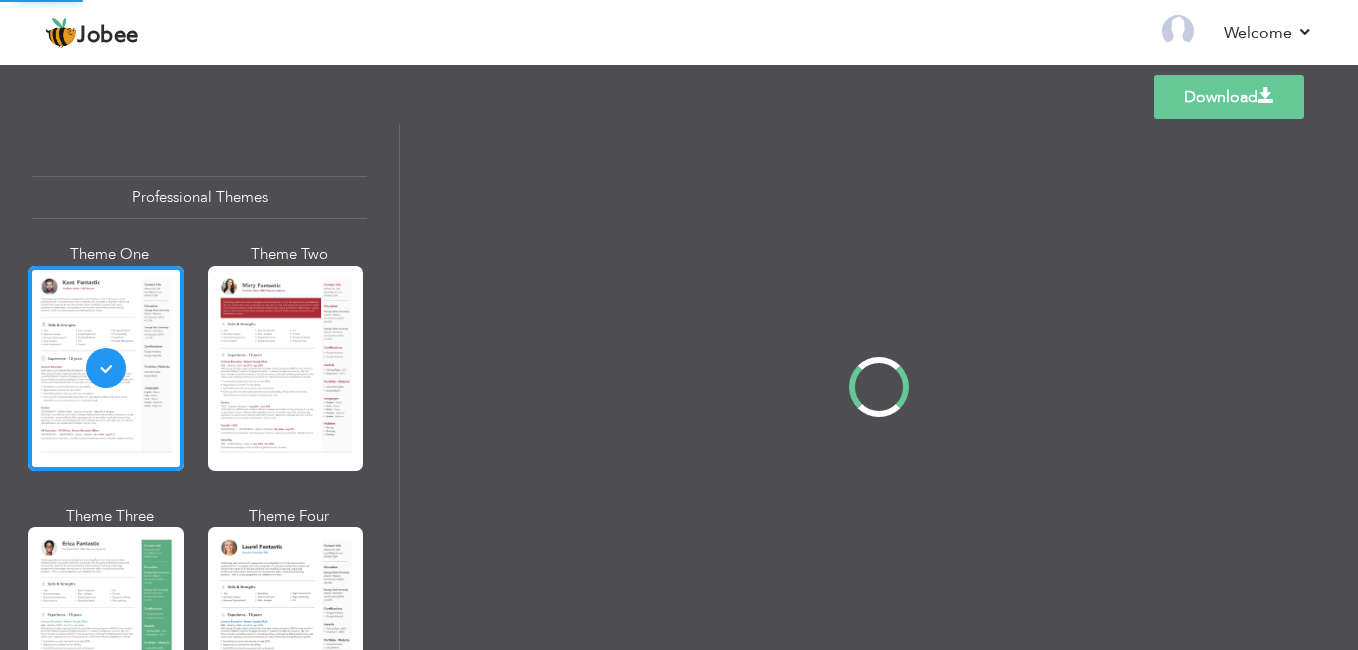 scroll, scrollTop: 0, scrollLeft: 0, axis: both 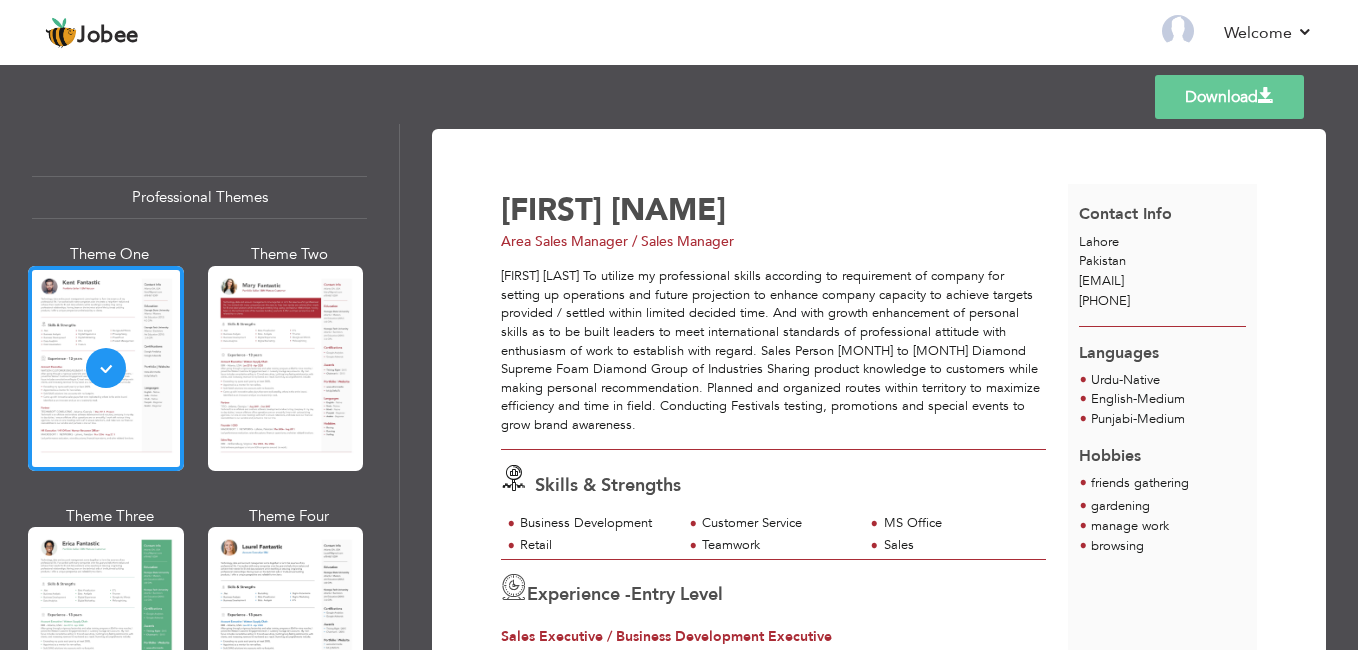 click on "Mujahid" at bounding box center [668, 210] 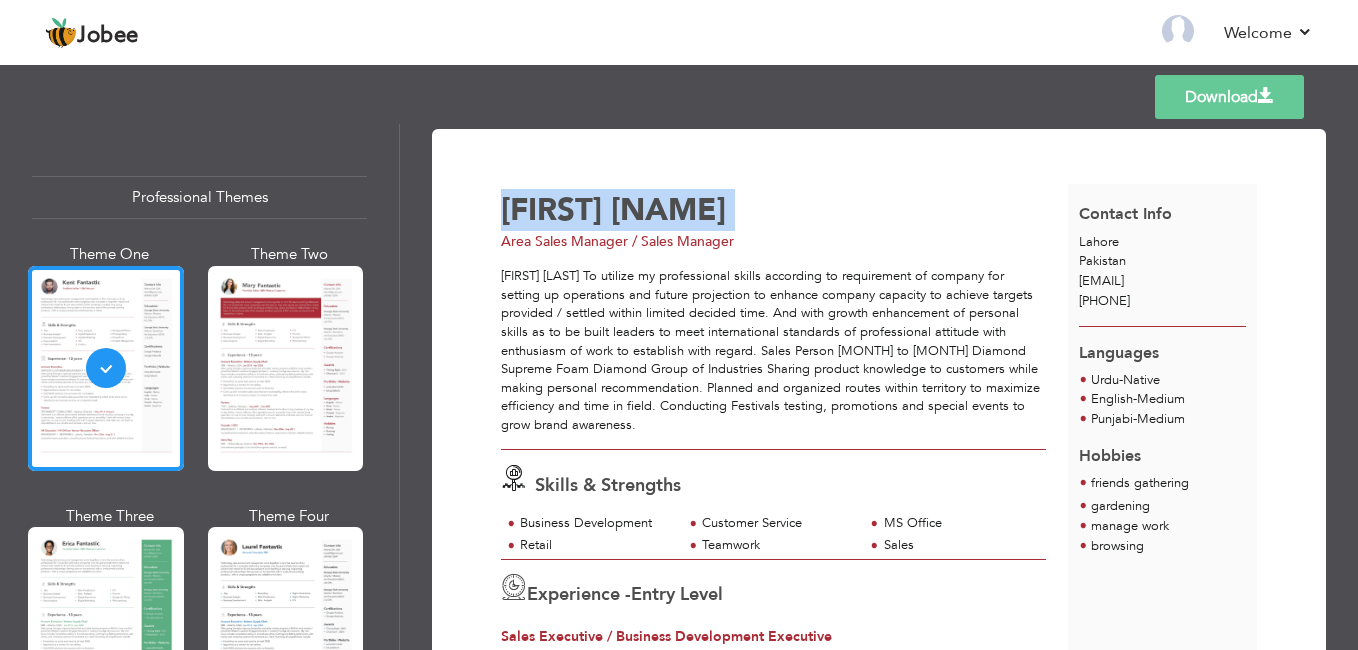 click on "Mujahid" at bounding box center [668, 210] 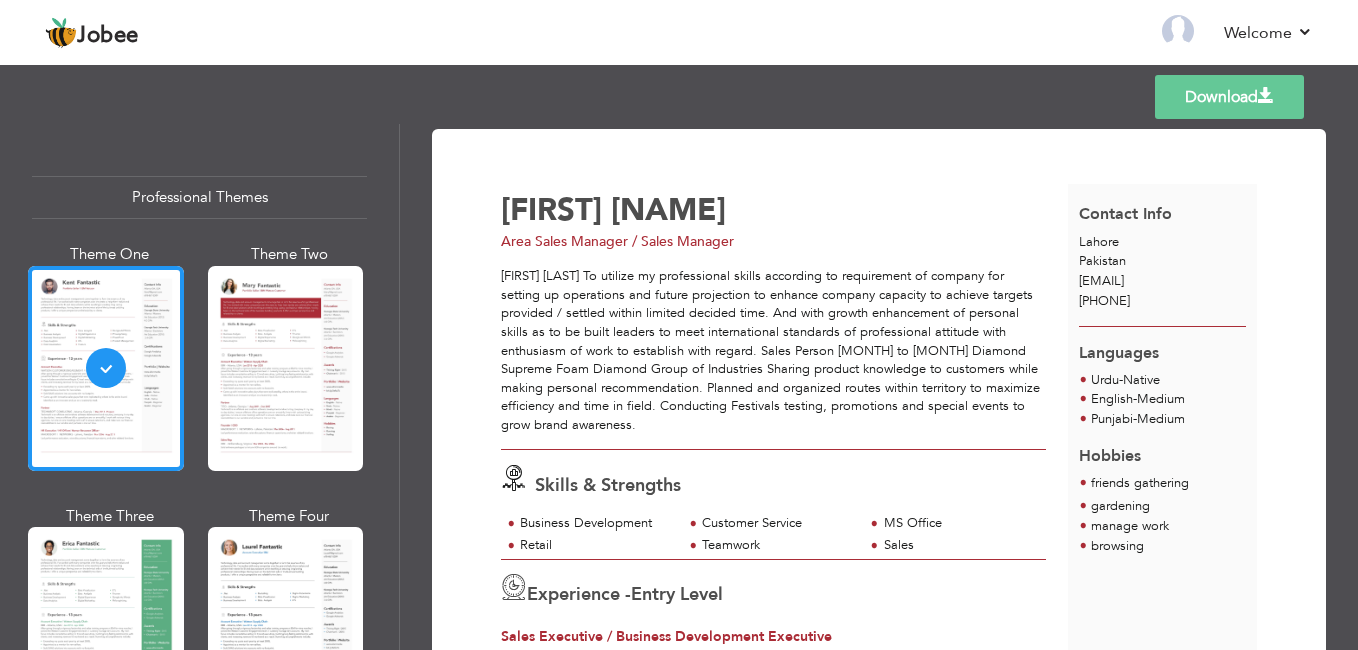 click on "Mujahid" at bounding box center [668, 210] 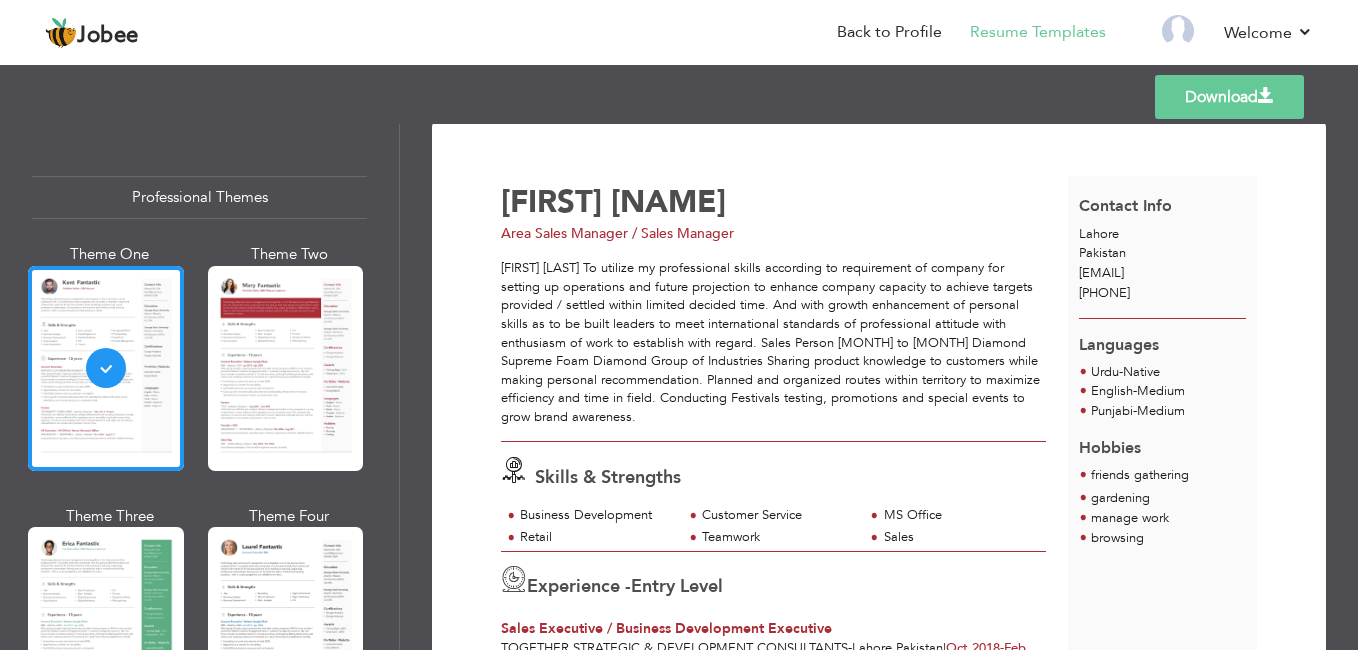 scroll, scrollTop: 0, scrollLeft: 0, axis: both 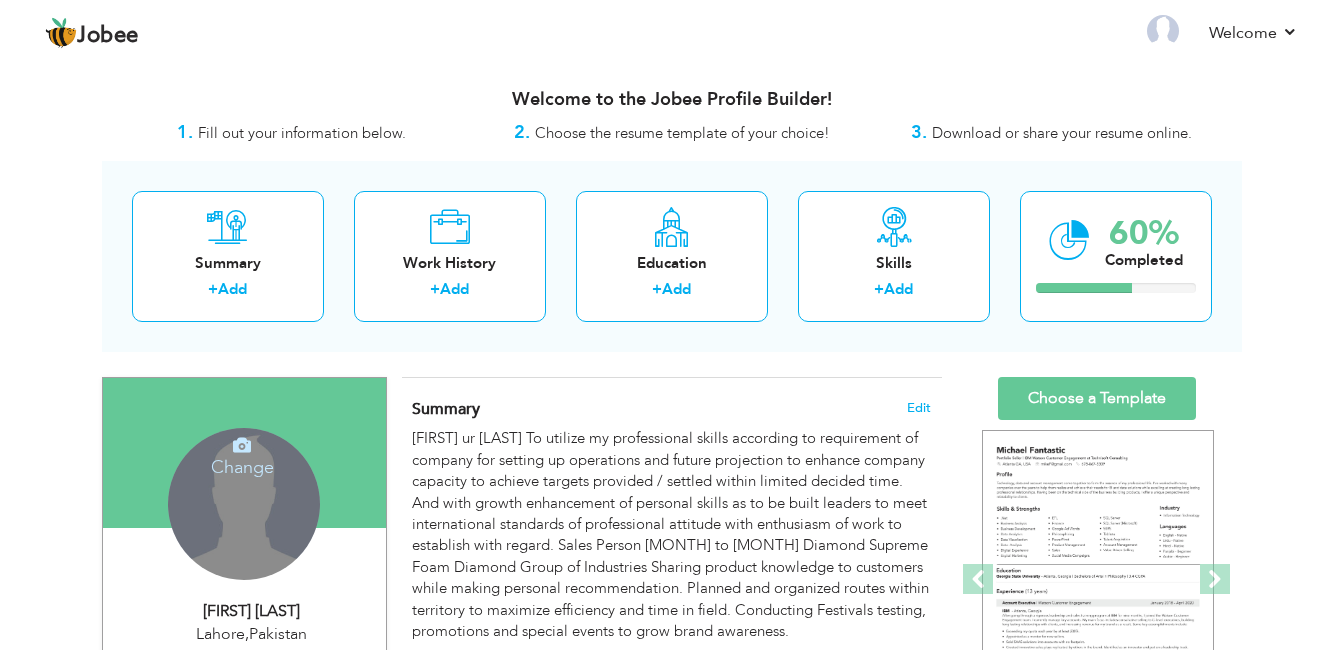click on "Change" at bounding box center [242, 454] 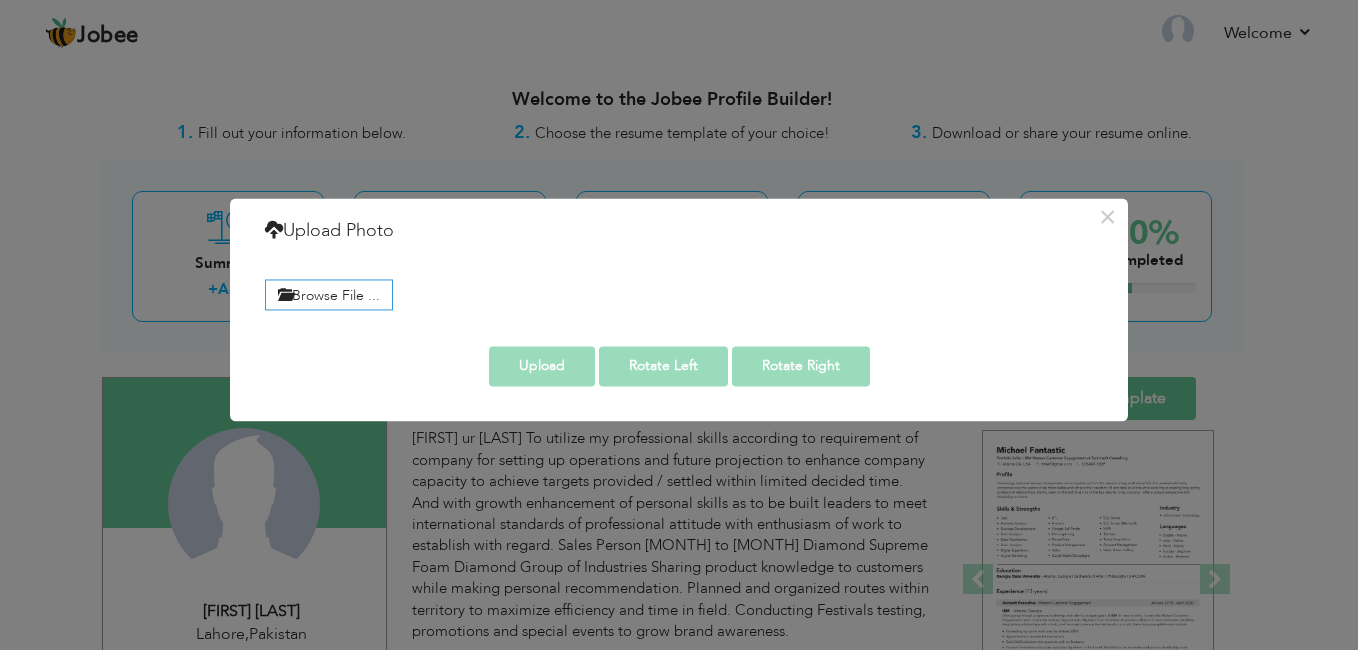 click on "×
Upload Photo
Browse File ..." at bounding box center [679, 325] 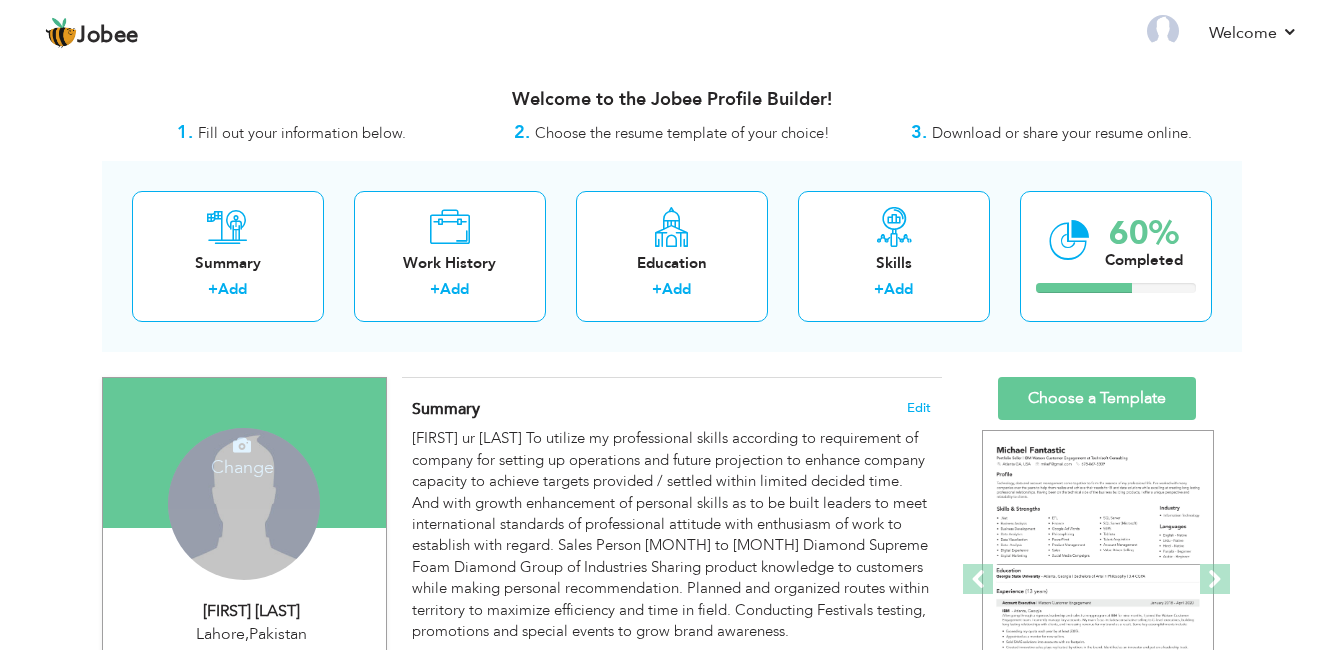 click on "Change" at bounding box center [242, 454] 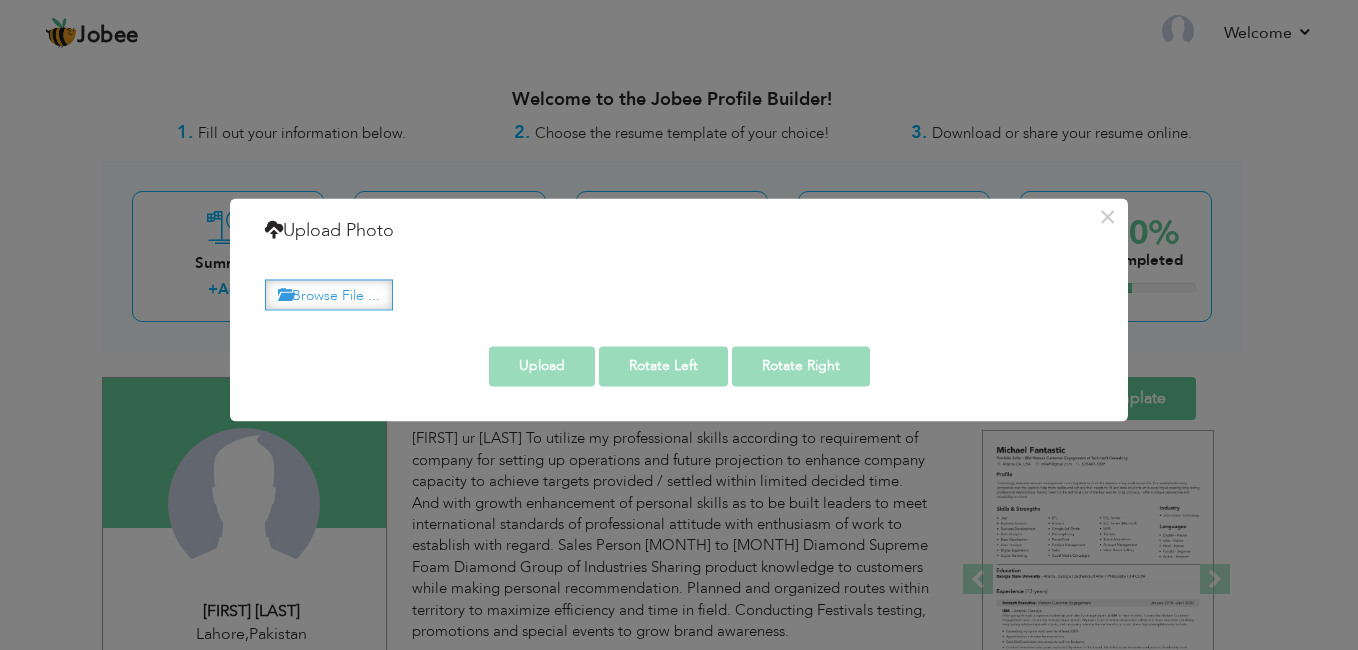 click on "Browse File ..." at bounding box center [329, 294] 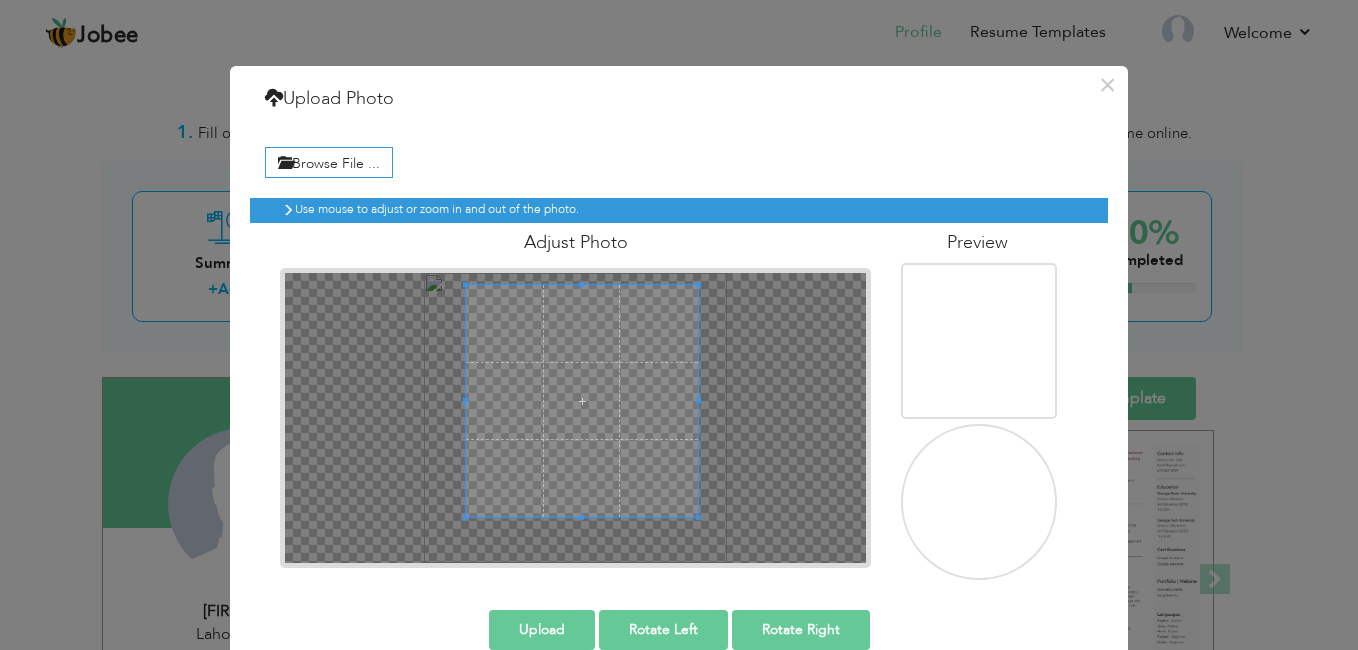 click at bounding box center (582, 401) 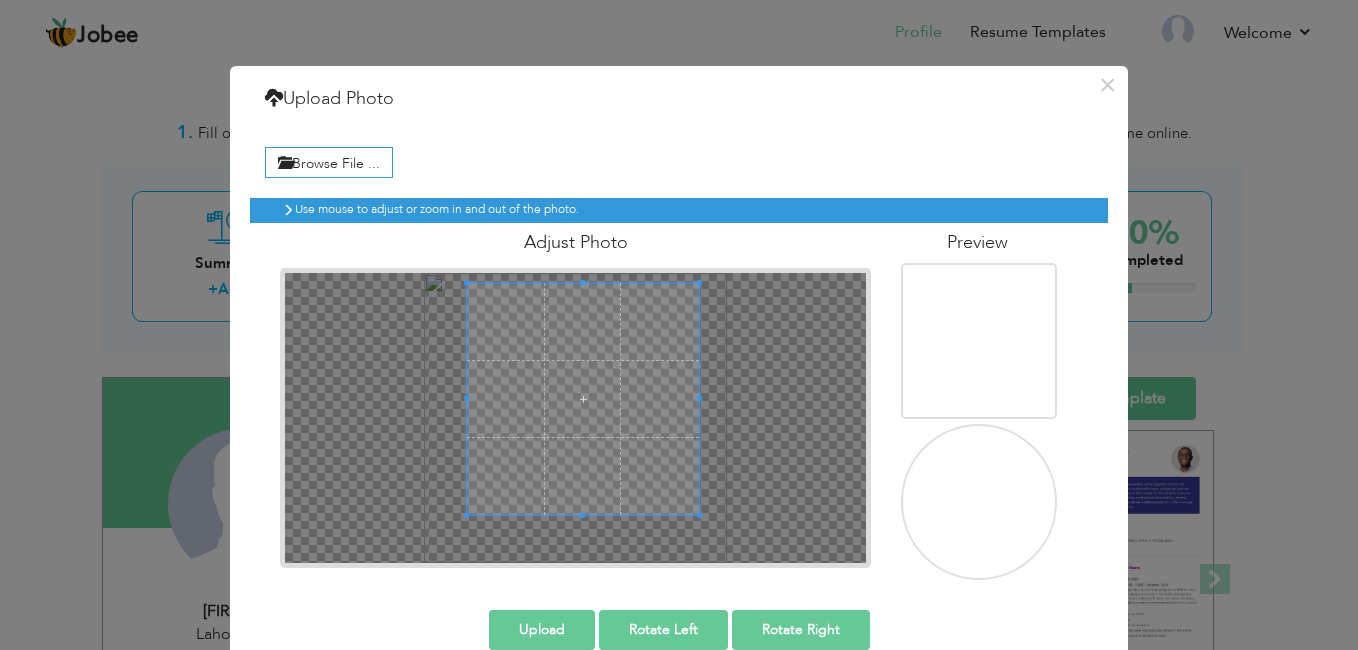 click at bounding box center (583, 399) 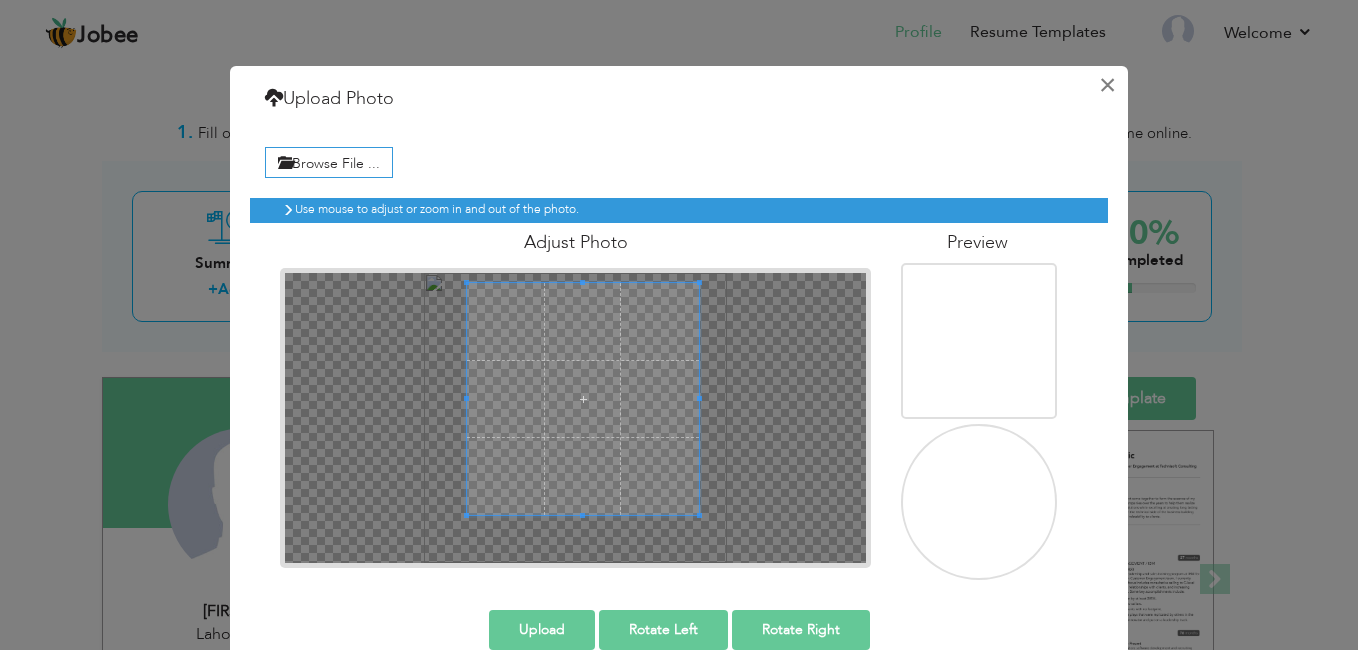 click on "×" at bounding box center (1107, 85) 